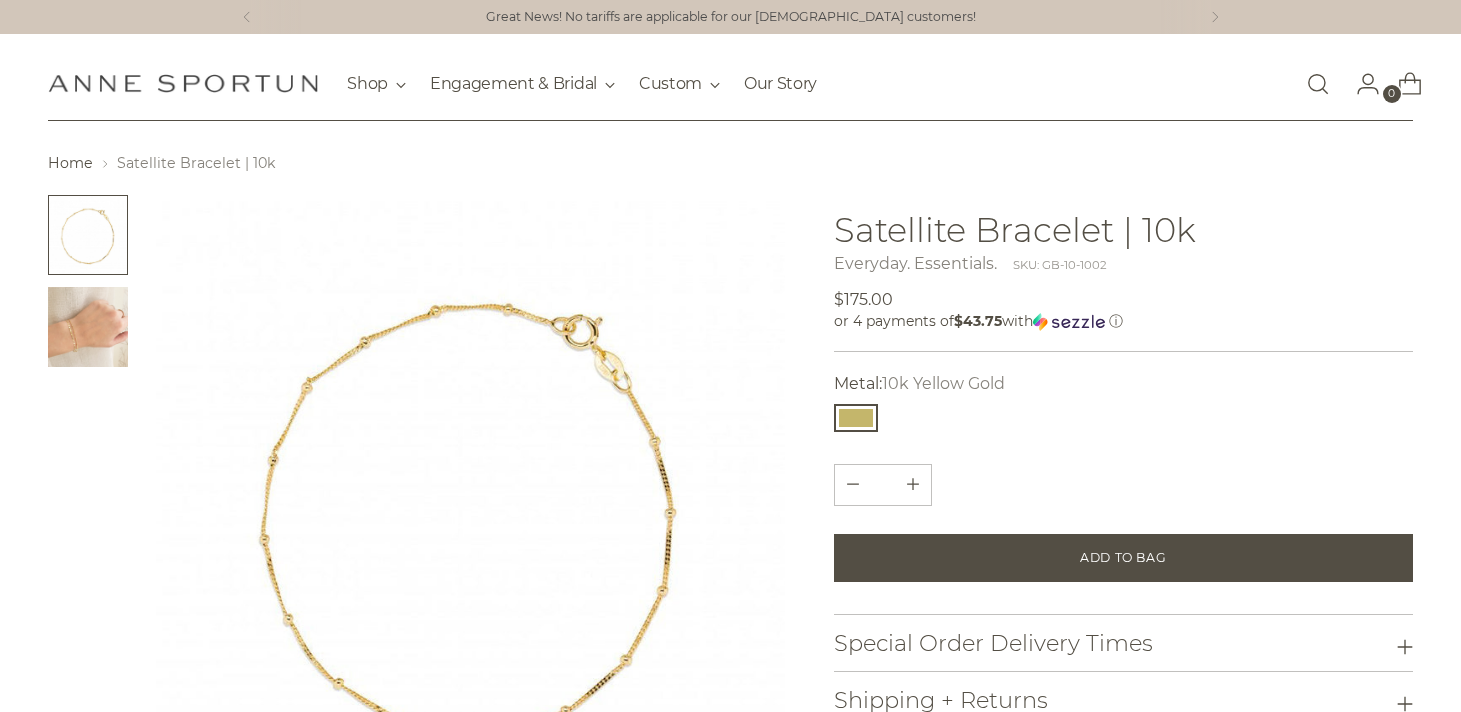 scroll, scrollTop: 0, scrollLeft: 0, axis: both 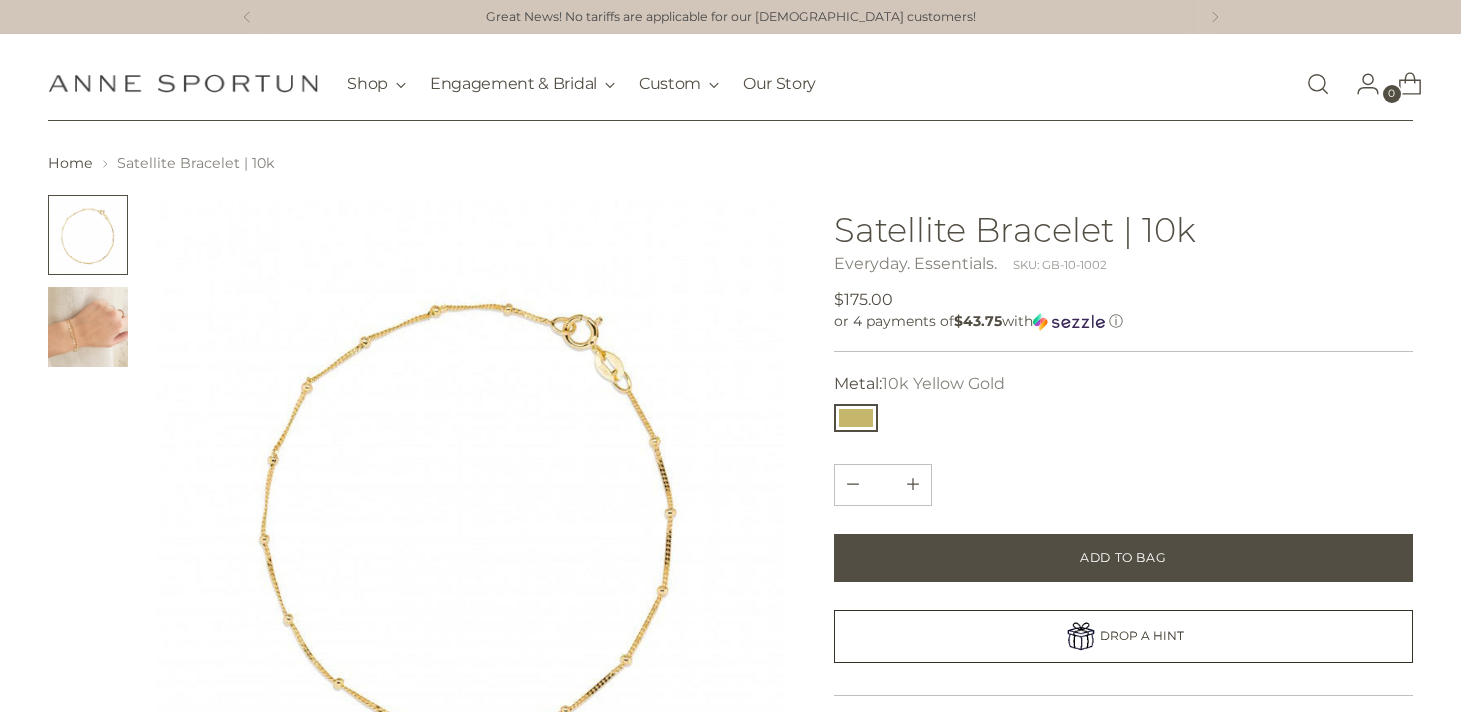click at bounding box center [88, 327] 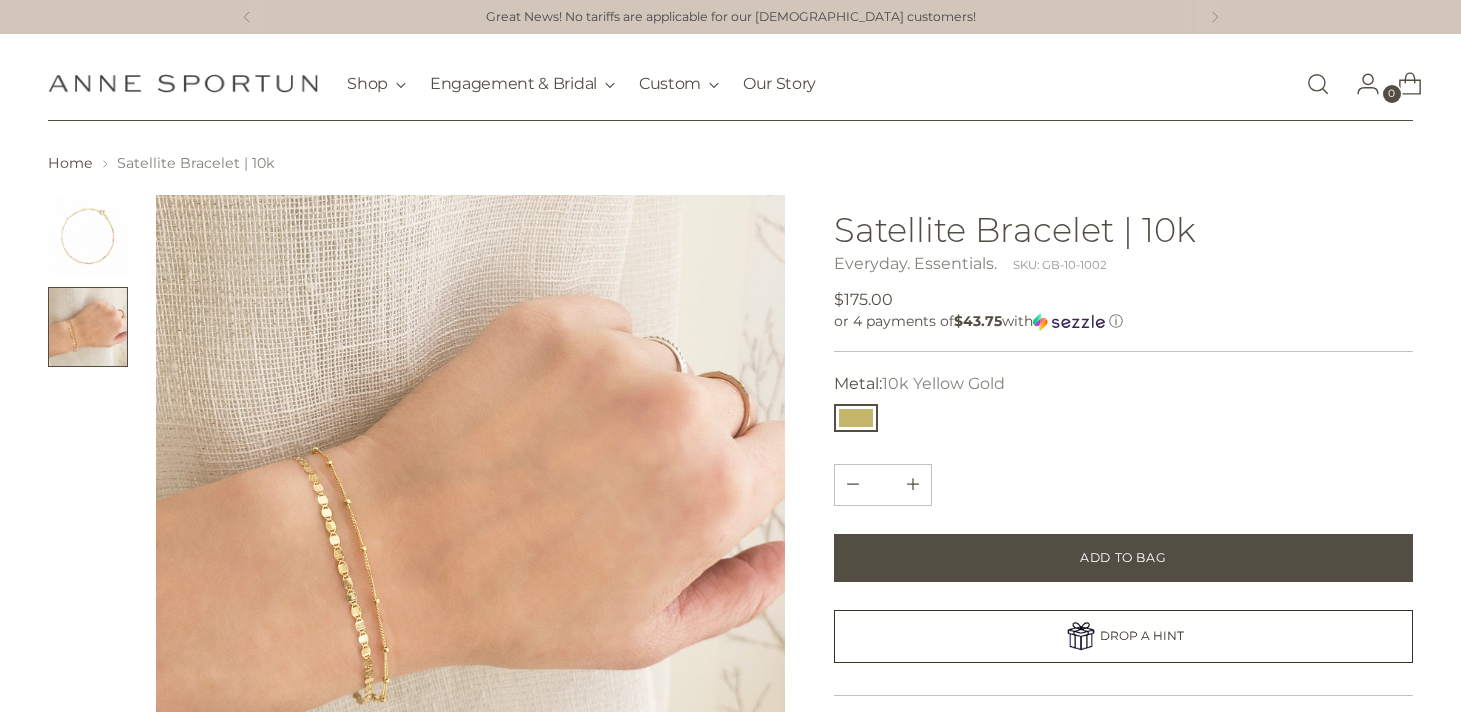 click at bounding box center (88, 235) 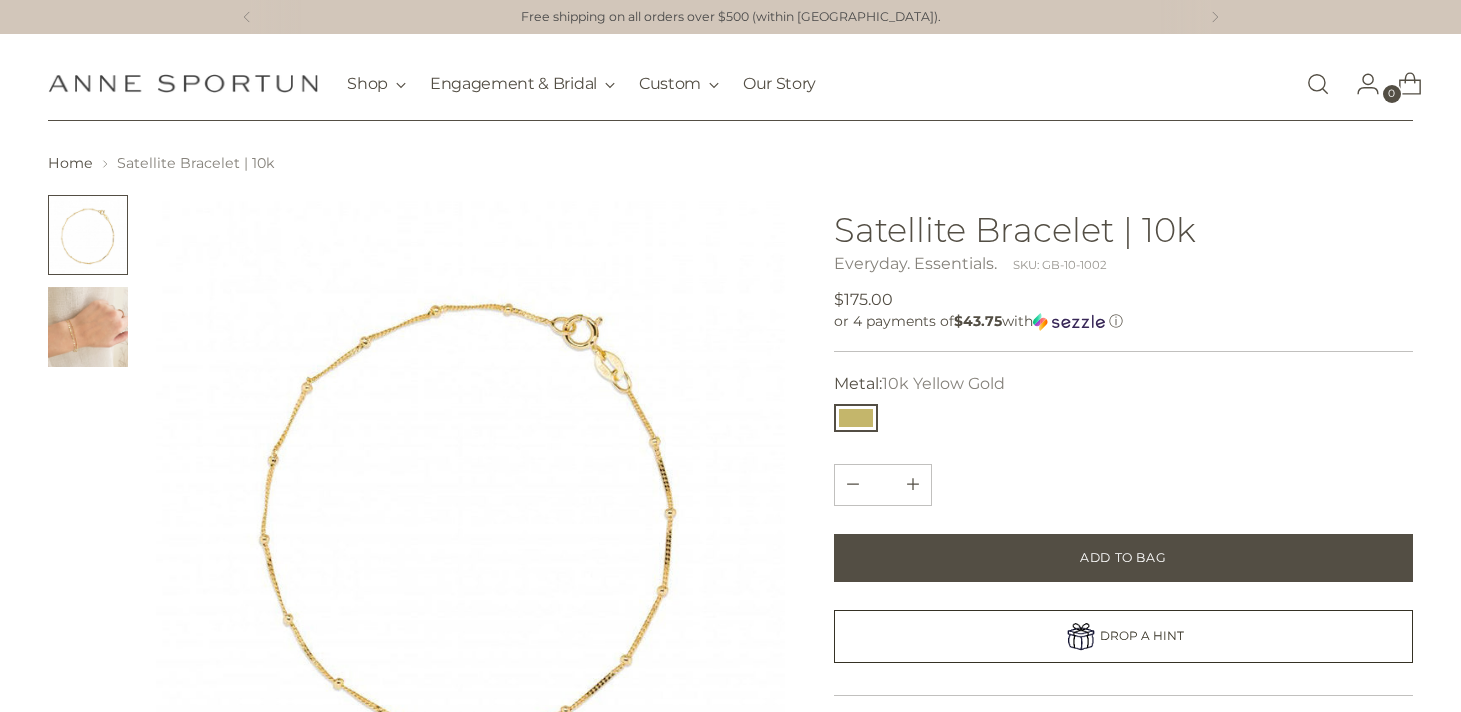 click at bounding box center [88, 327] 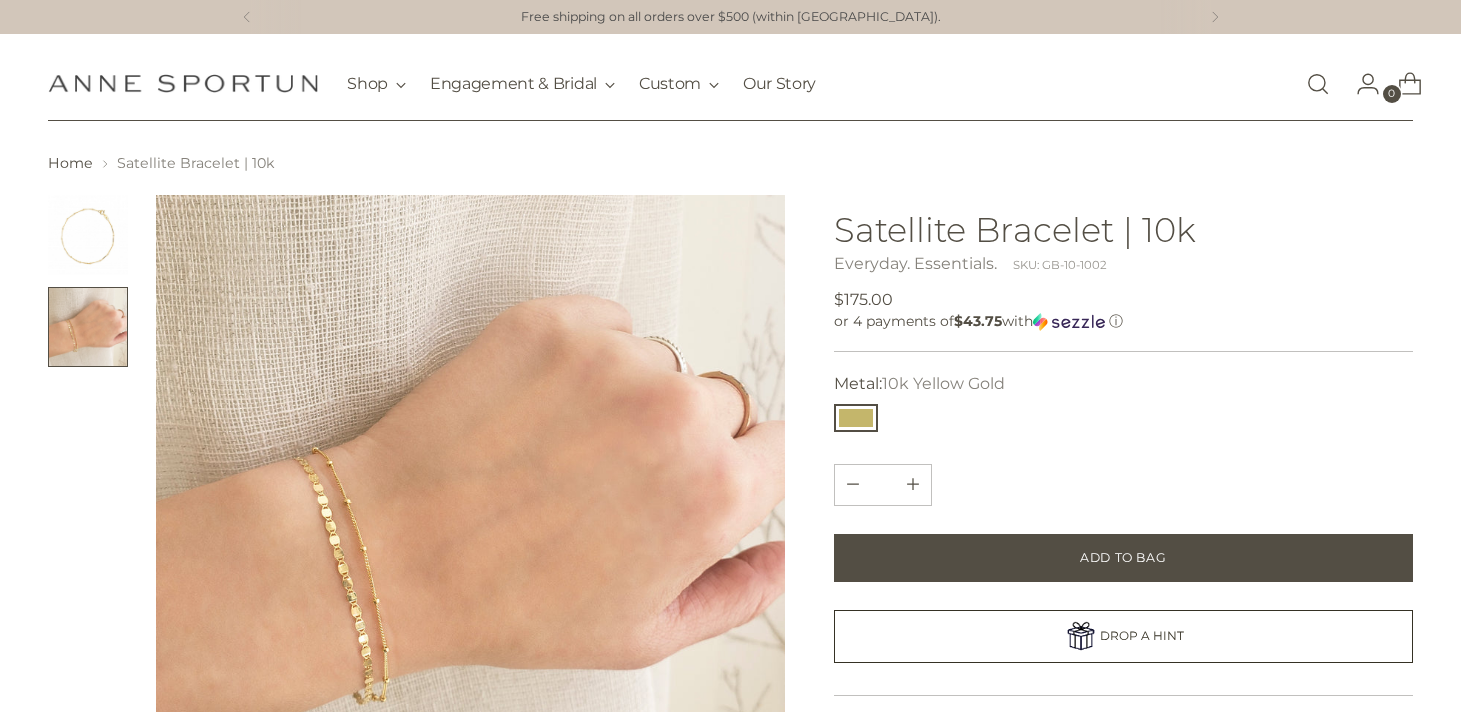 click at bounding box center [470, 509] 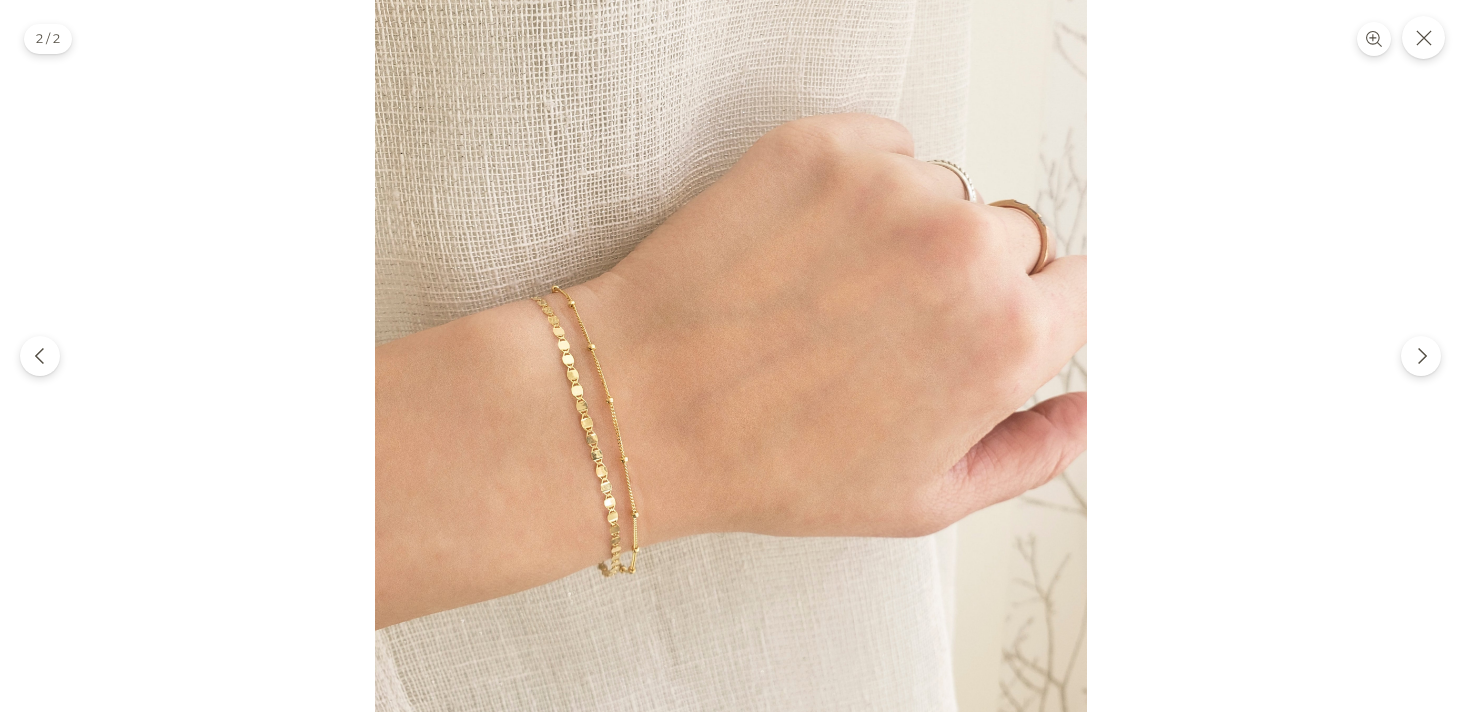 click at bounding box center [731, 356] 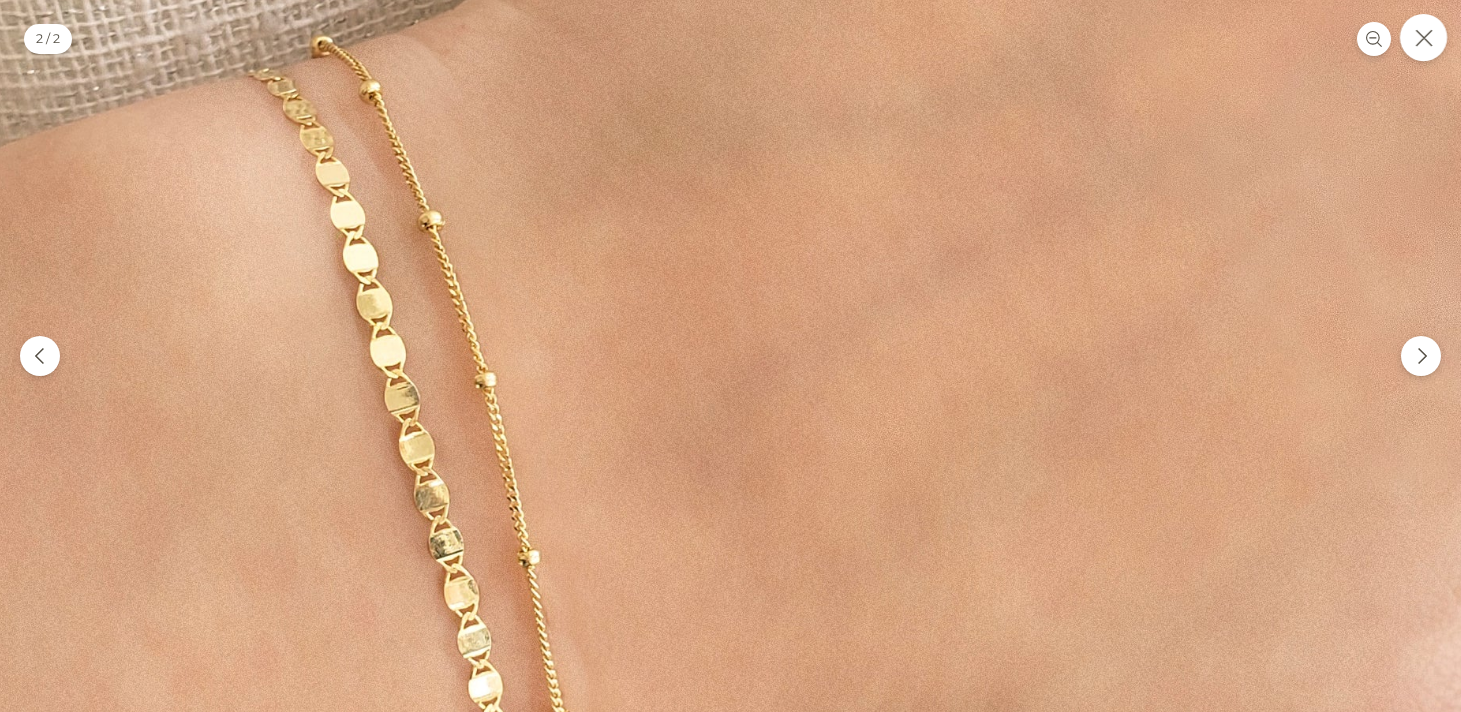 click 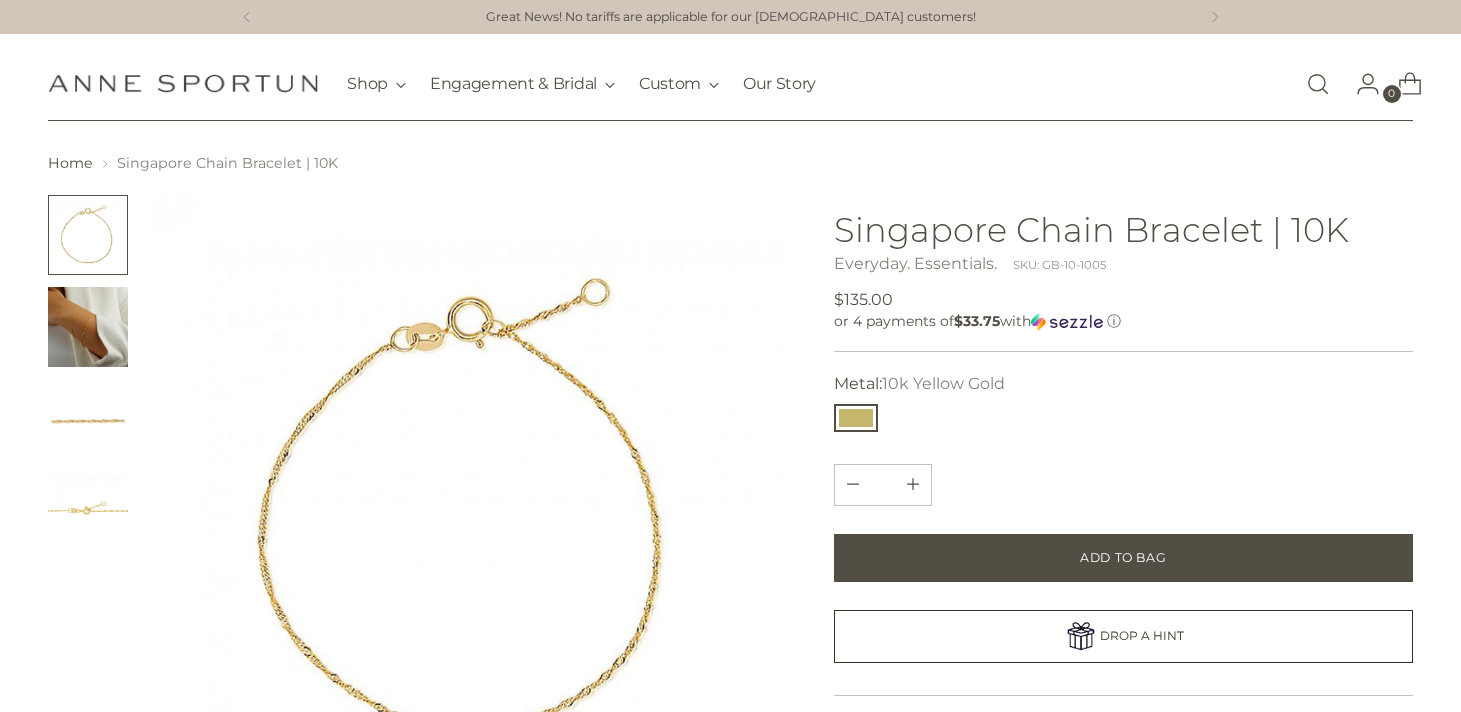 scroll, scrollTop: 76, scrollLeft: 0, axis: vertical 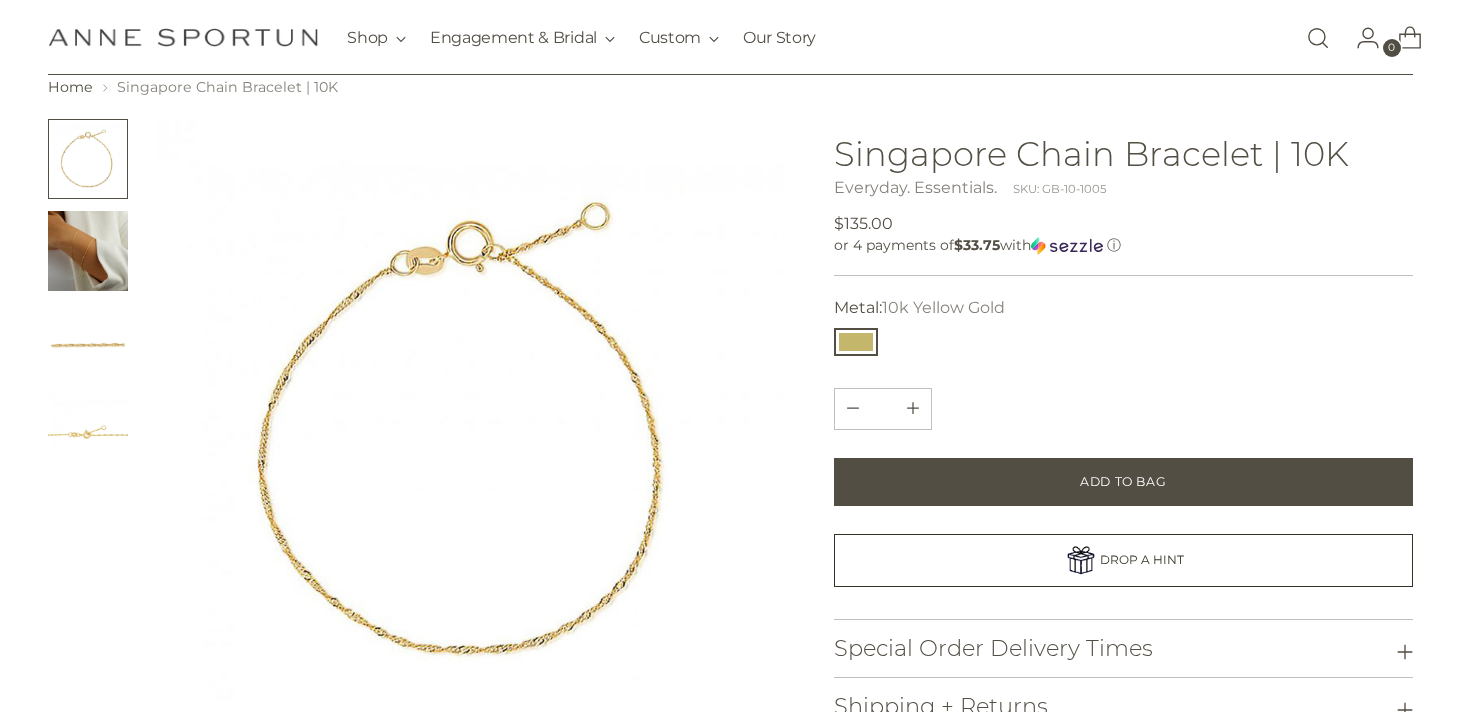click at bounding box center [88, 251] 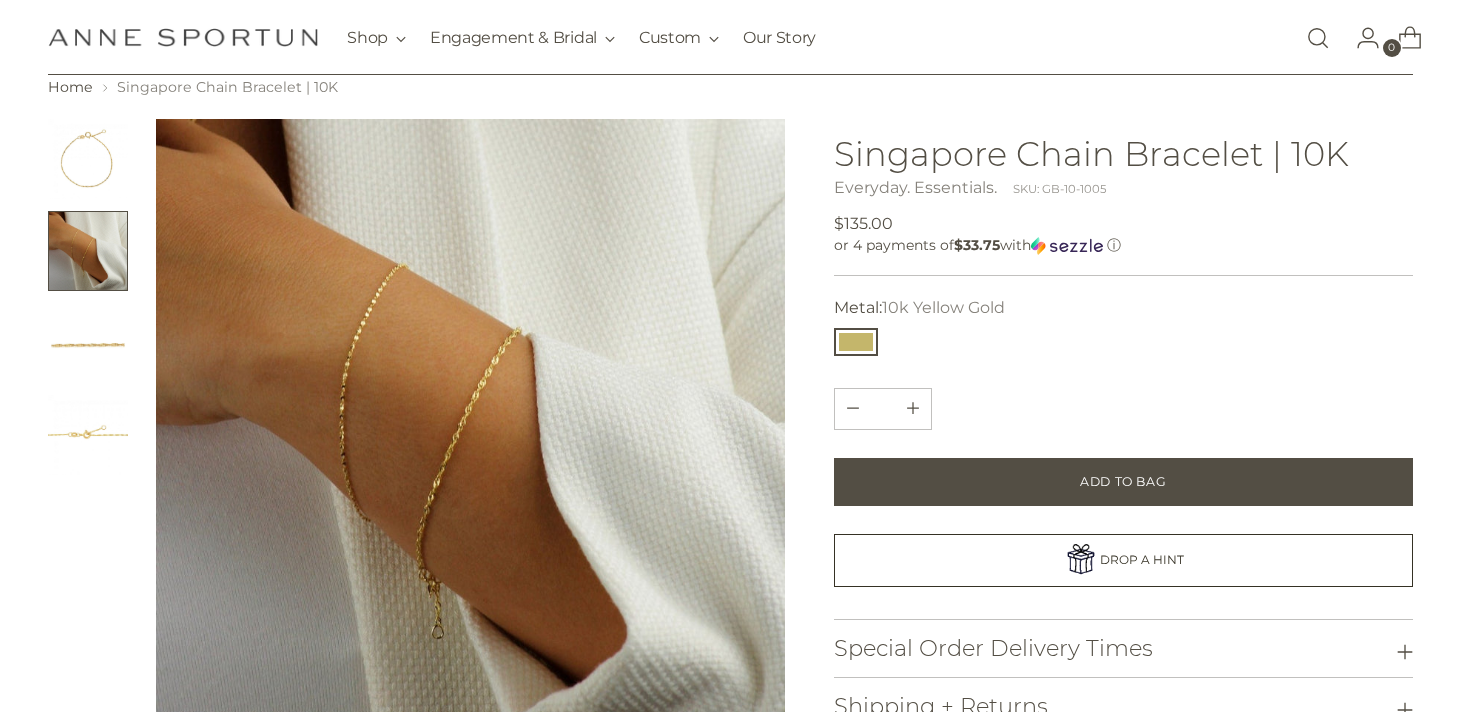 click at bounding box center [88, 343] 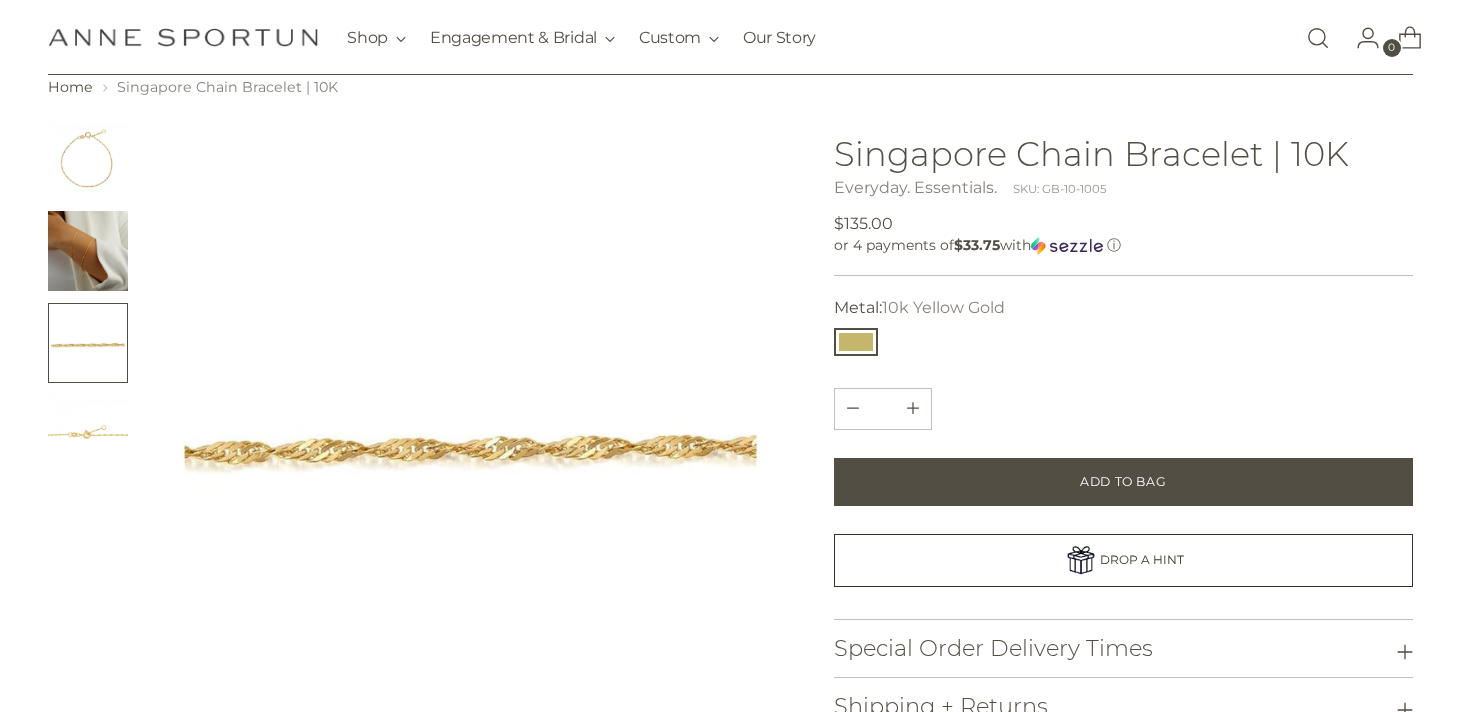 click at bounding box center (88, 297) 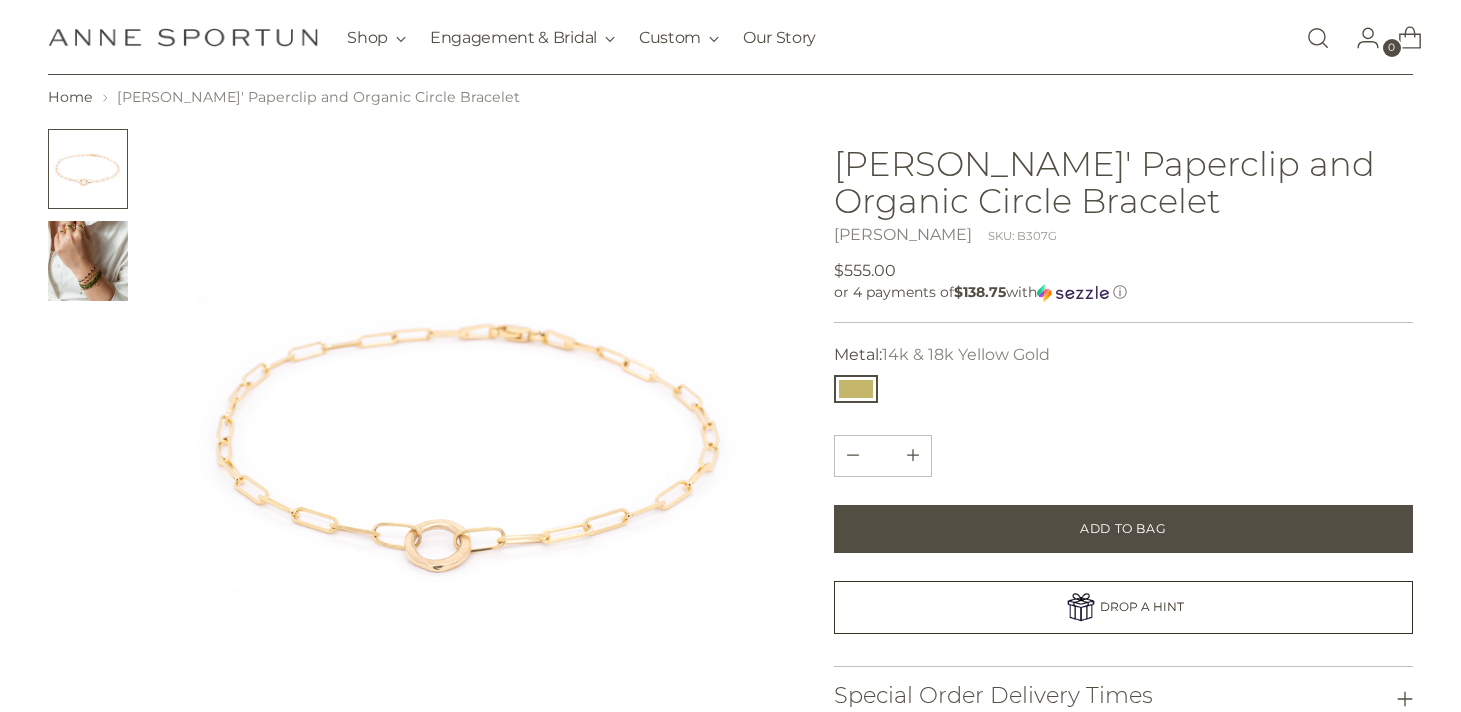 scroll, scrollTop: 68, scrollLeft: 0, axis: vertical 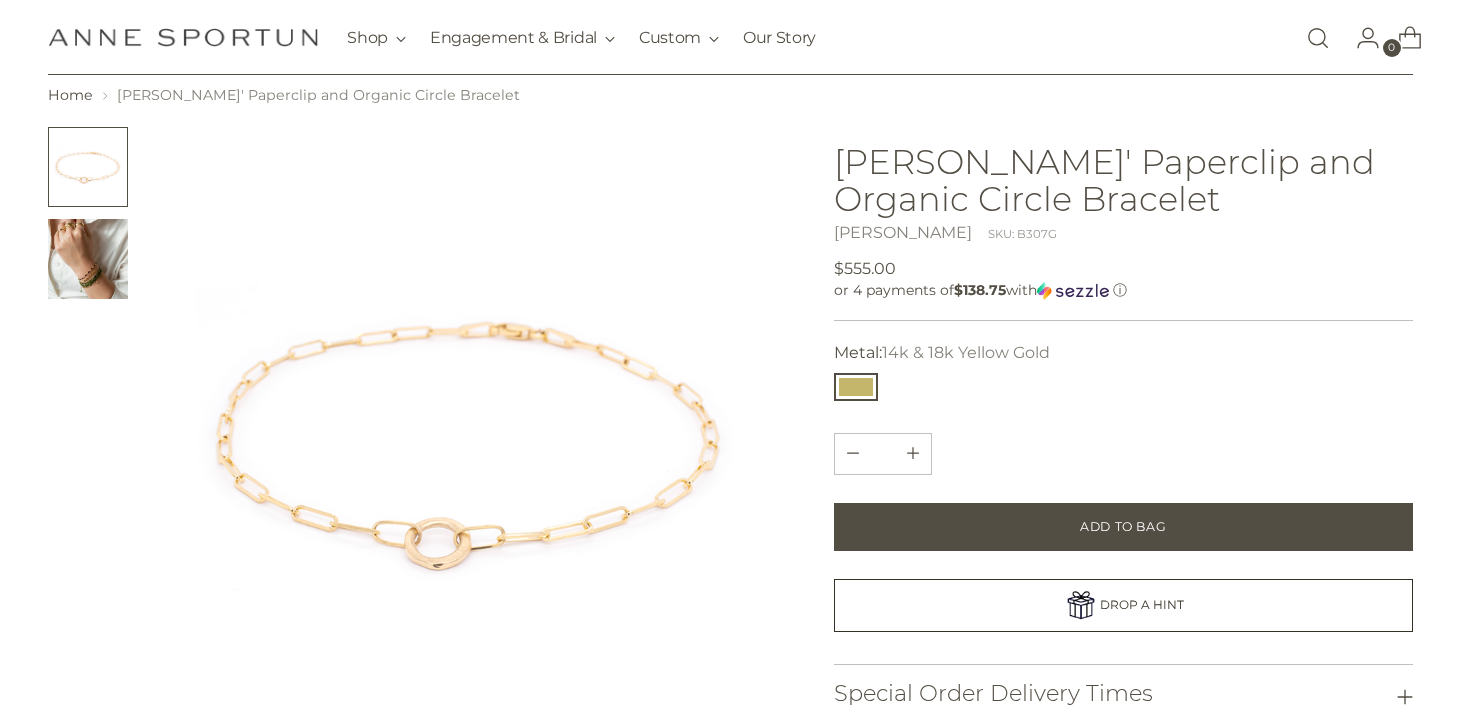 click at bounding box center [88, 259] 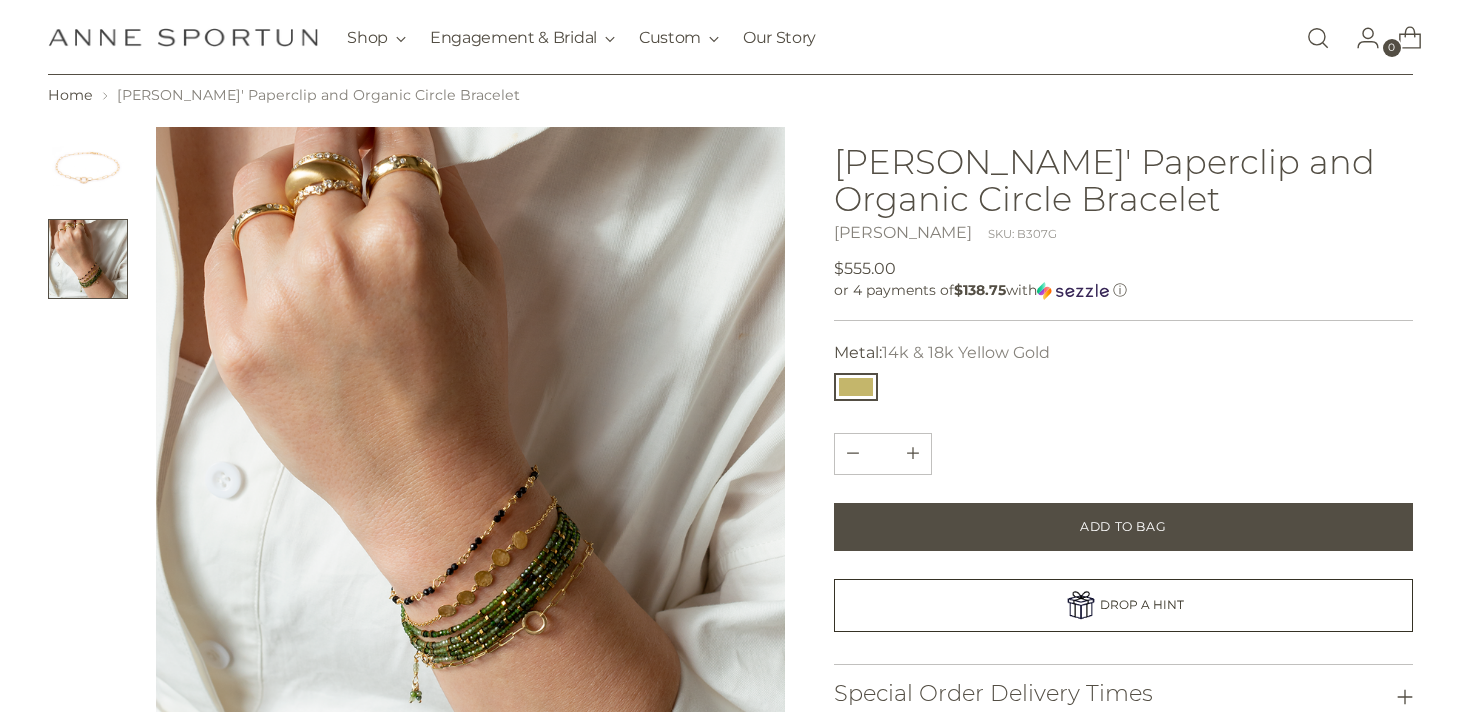 click at bounding box center (88, 167) 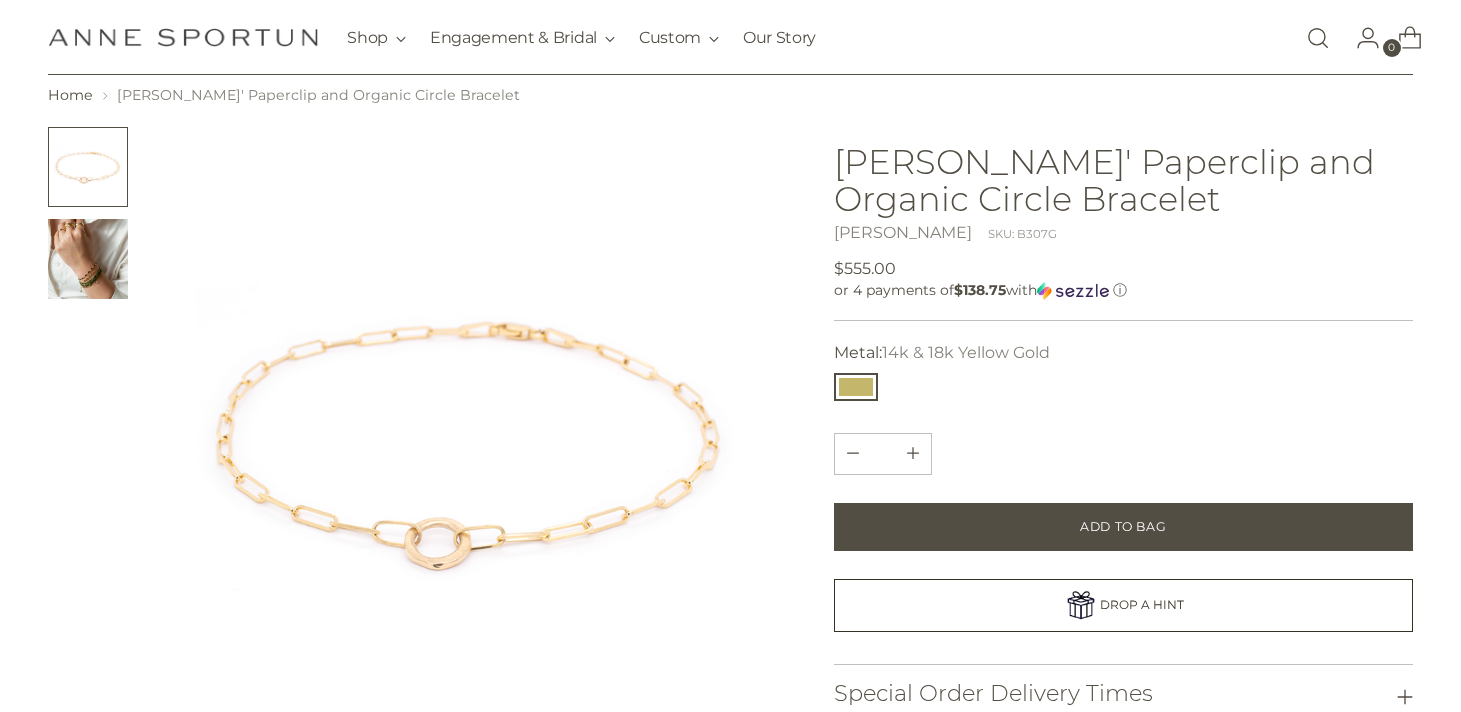 click at bounding box center [88, 259] 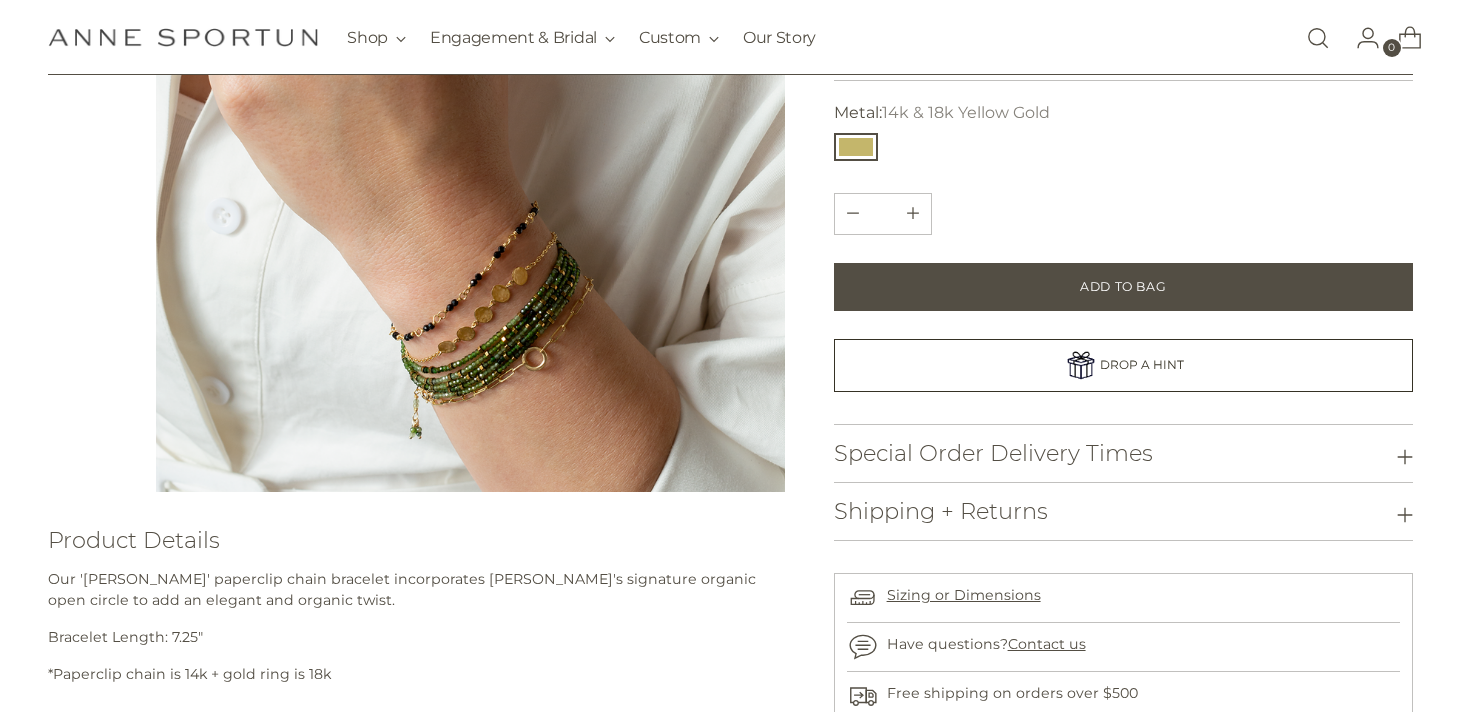 scroll, scrollTop: 337, scrollLeft: 0, axis: vertical 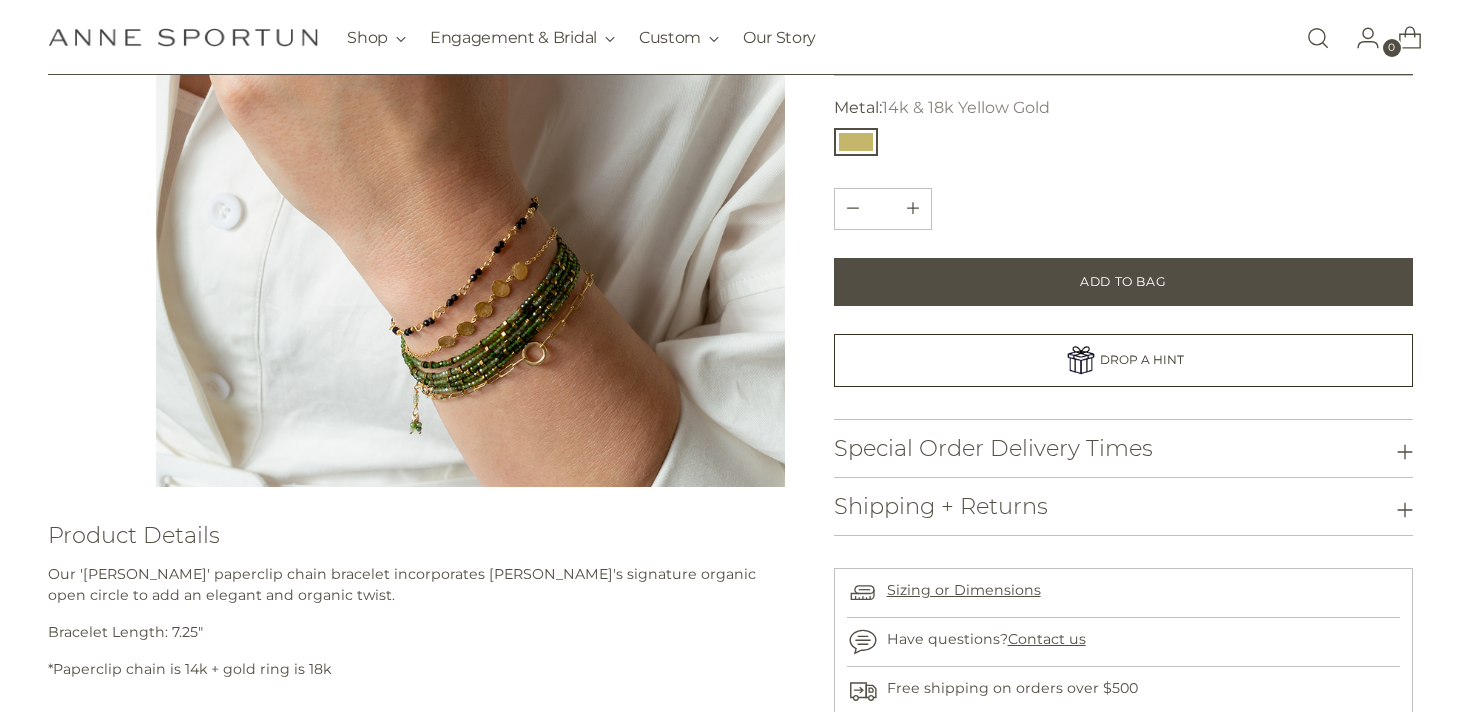 click at bounding box center (470, 172) 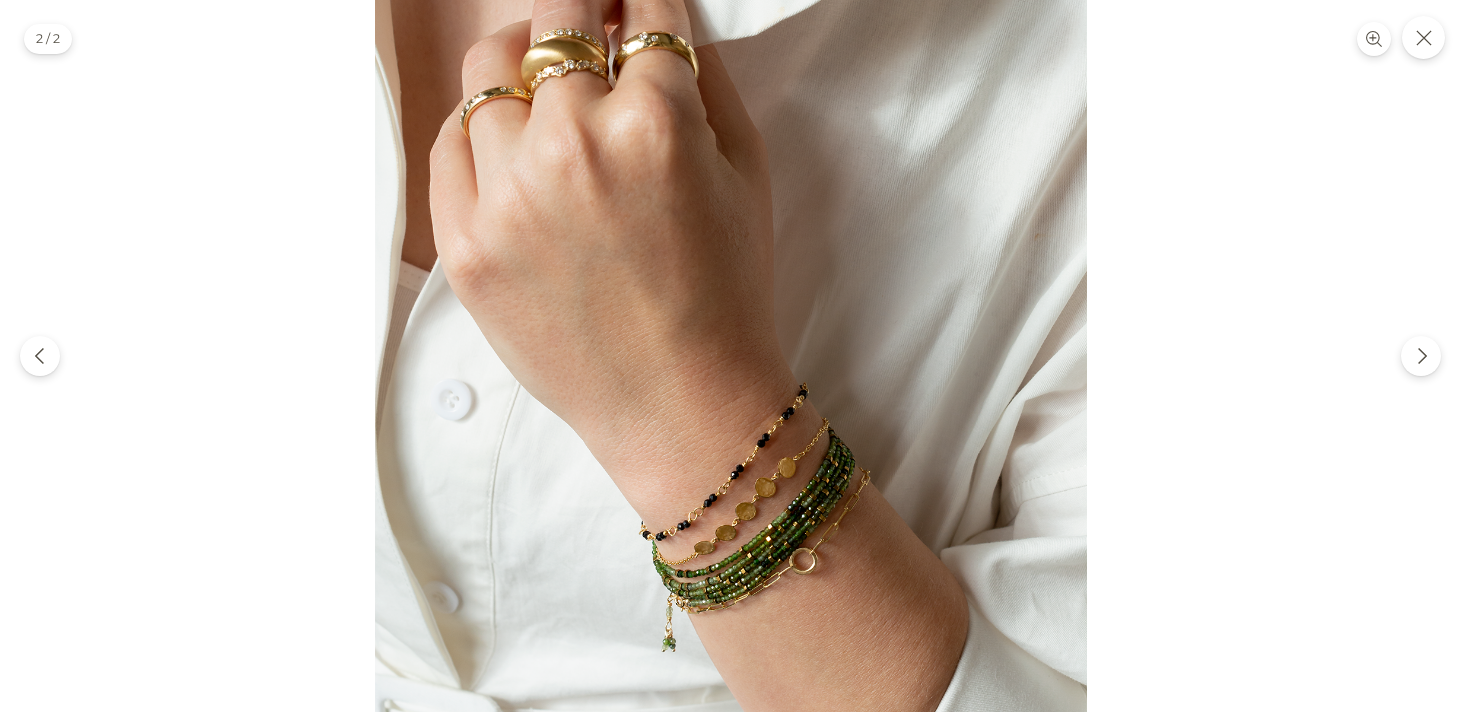 click at bounding box center [731, 356] 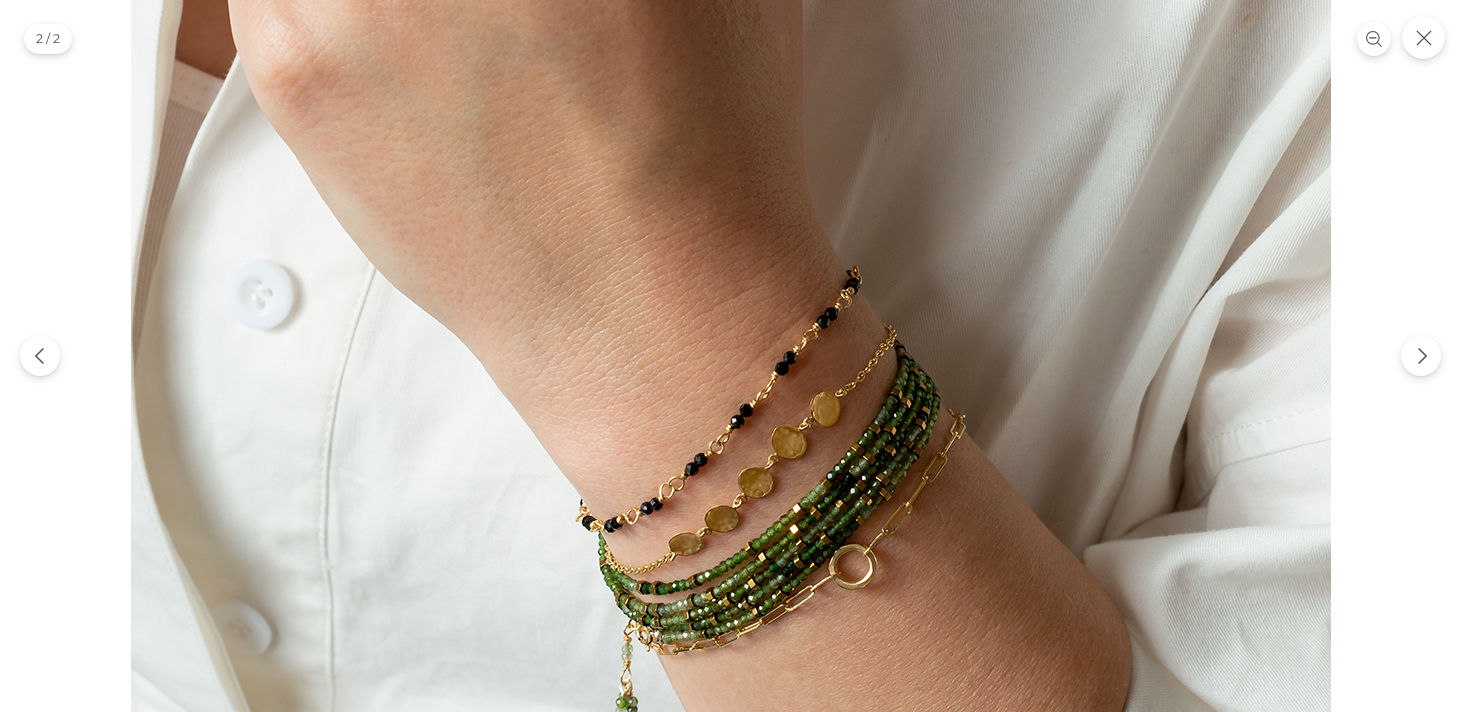 click at bounding box center (731, 221) 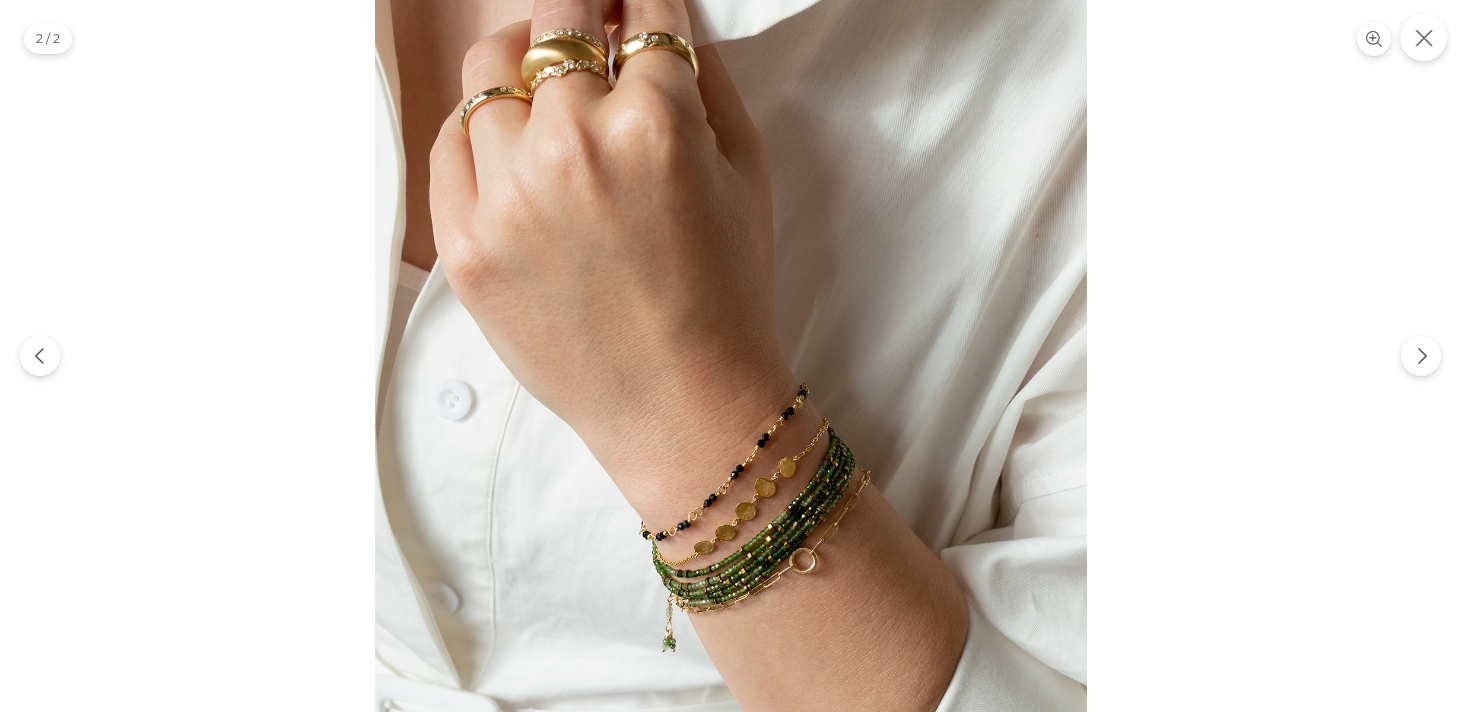 click 